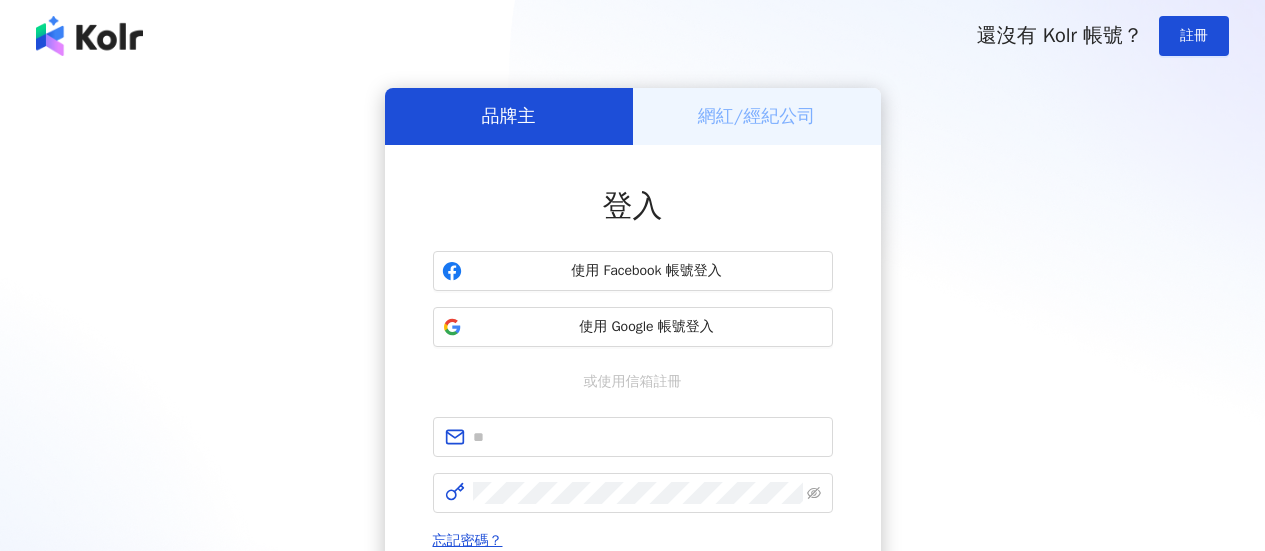 scroll, scrollTop: 0, scrollLeft: 0, axis: both 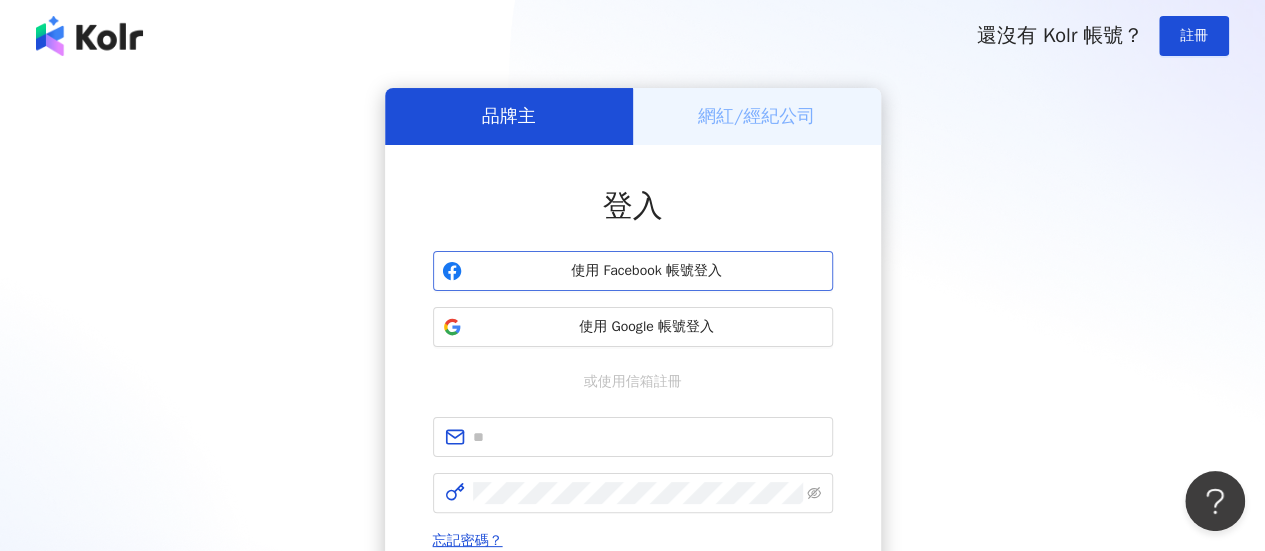 click on "使用 Facebook 帳號登入" at bounding box center (647, 271) 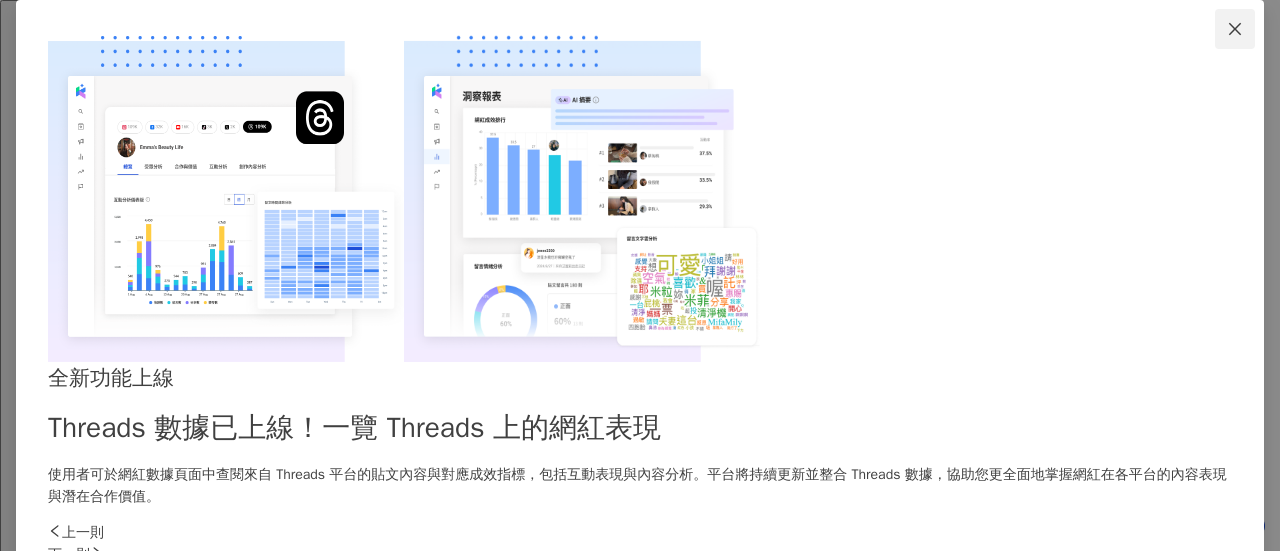 click 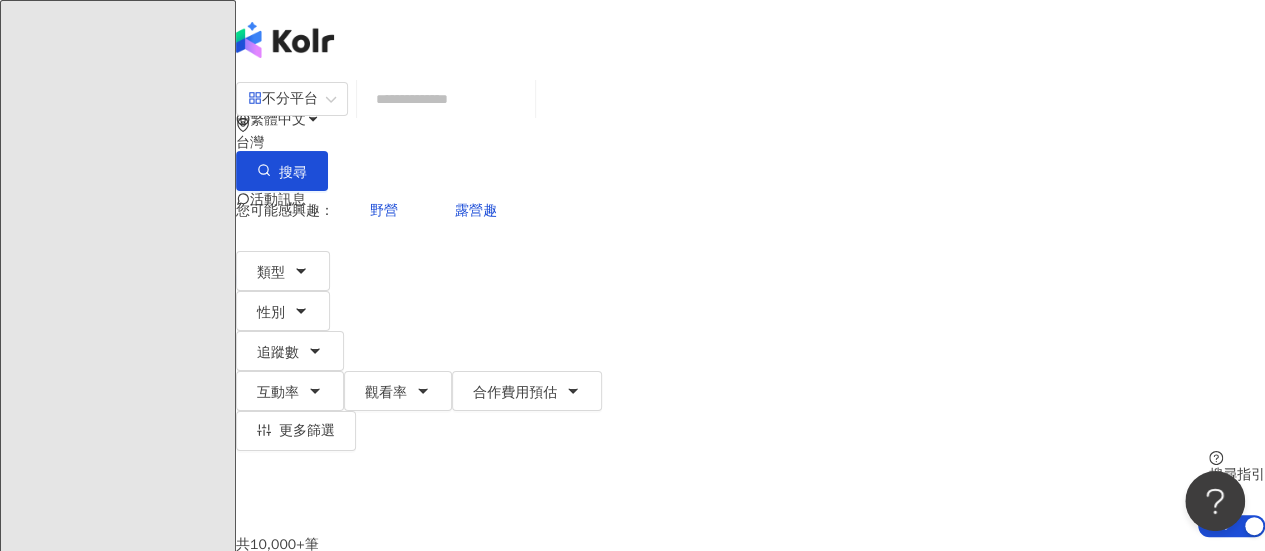click on "資源庫" at bounding box center (117, 3654) 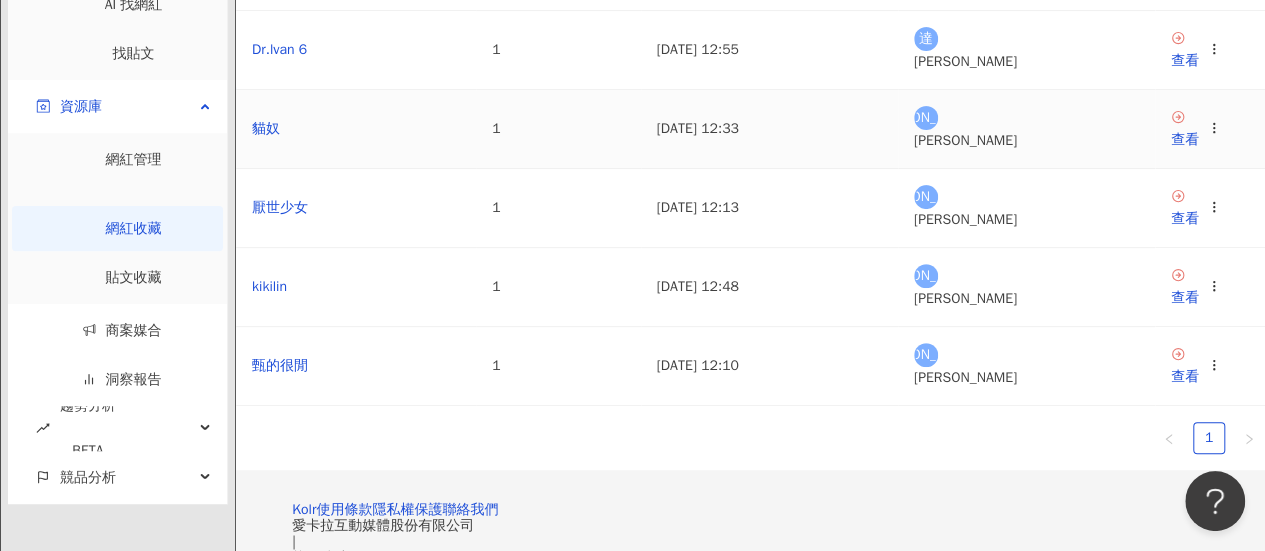 scroll, scrollTop: 300, scrollLeft: 0, axis: vertical 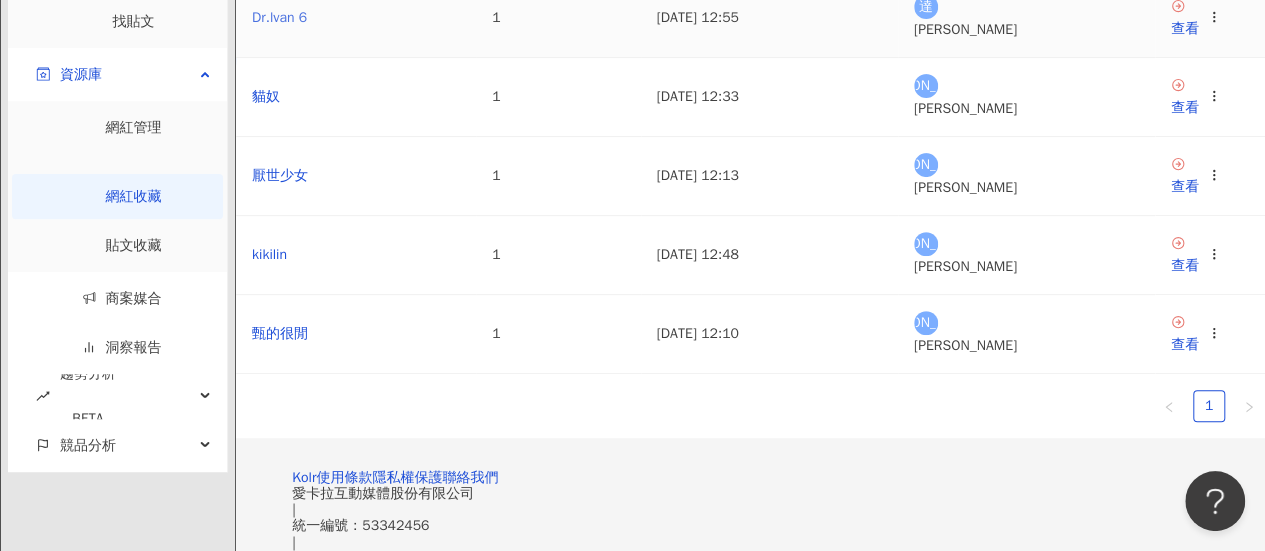 click on "Dr.lvan 6" at bounding box center [279, 17] 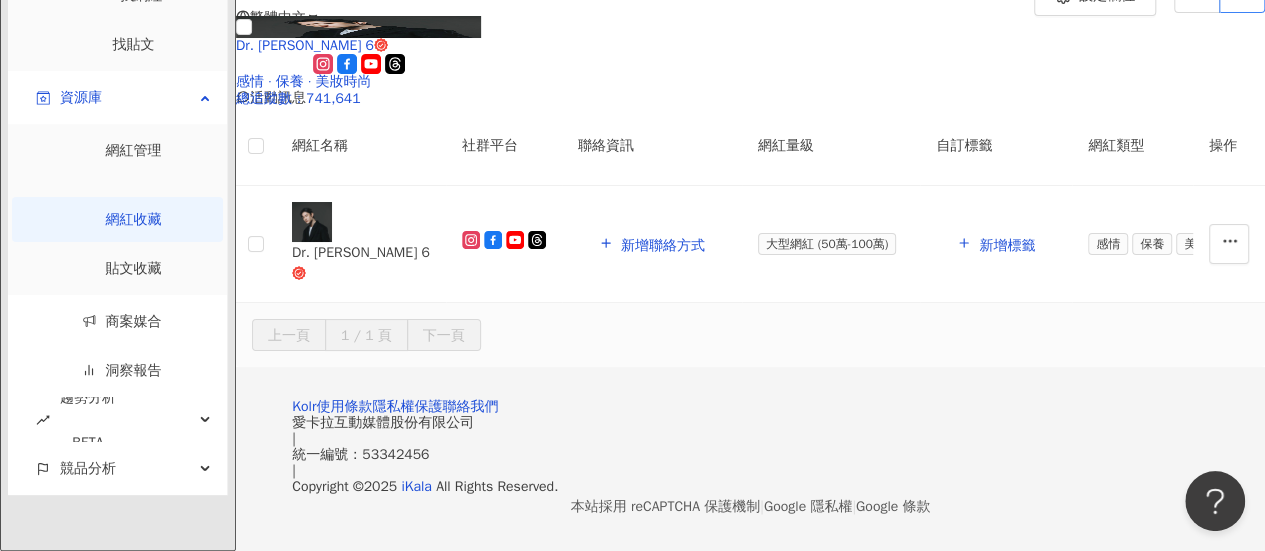 scroll, scrollTop: 300, scrollLeft: 0, axis: vertical 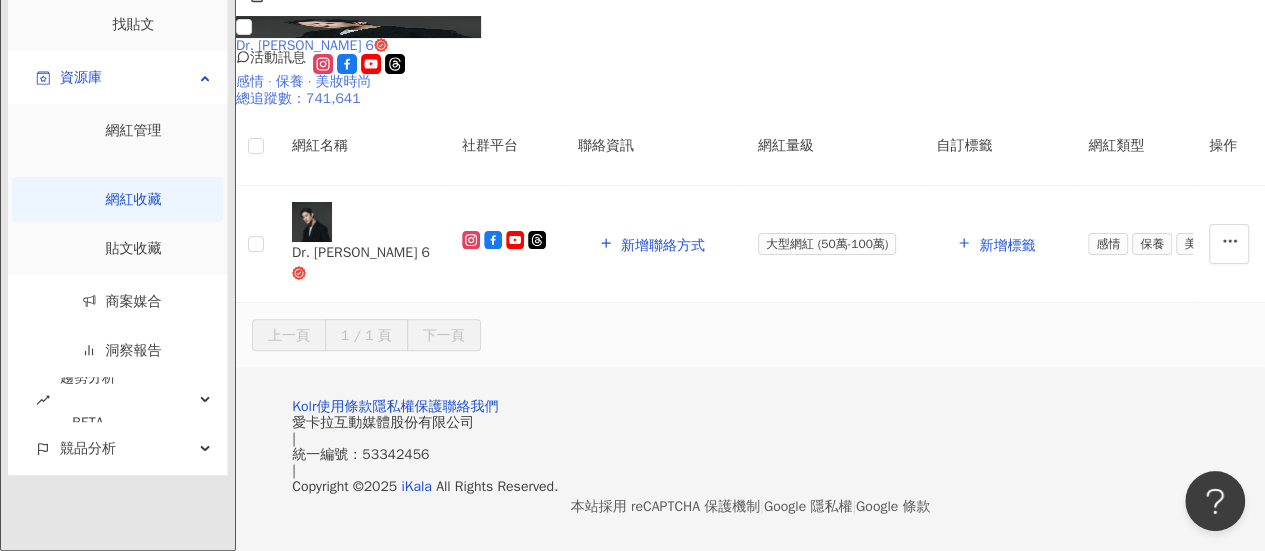 click at bounding box center (358, 27) 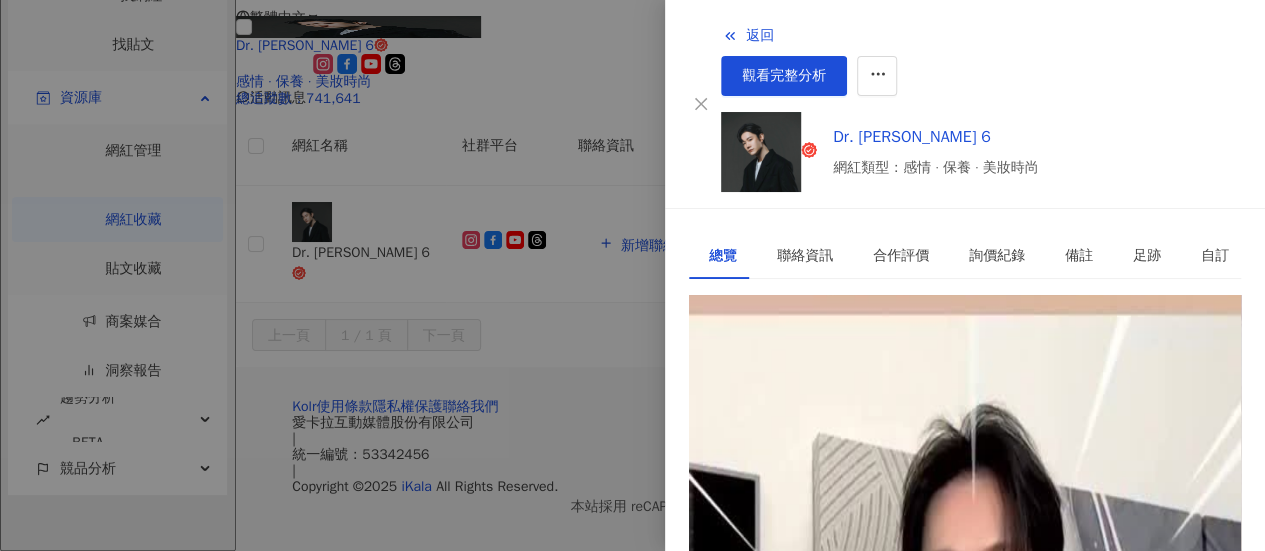 scroll, scrollTop: 597, scrollLeft: 0, axis: vertical 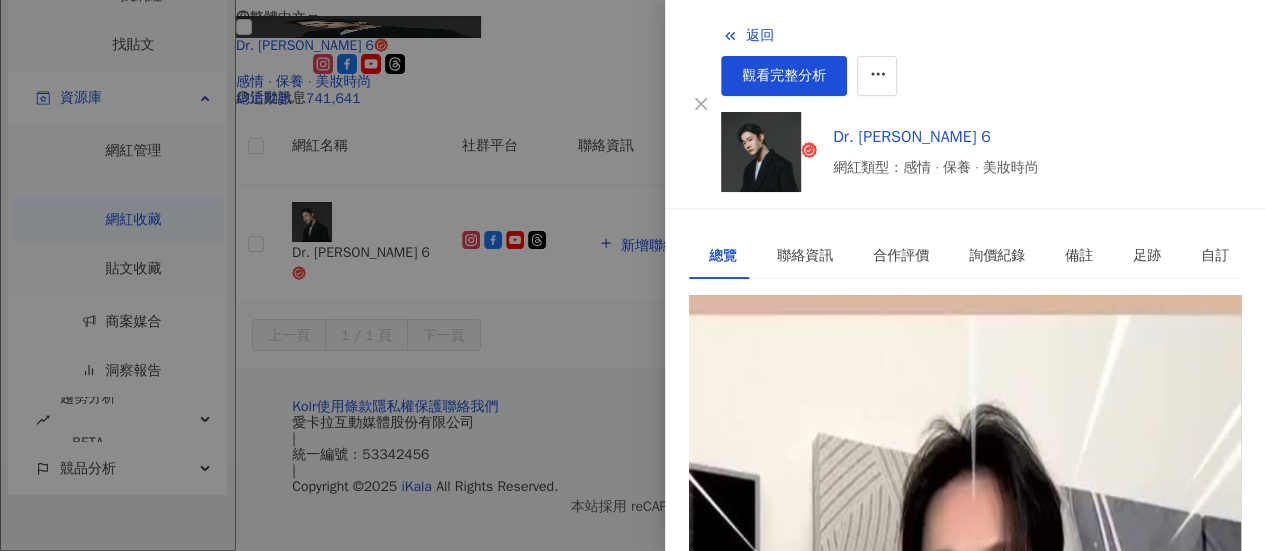 click at bounding box center [965, 735] 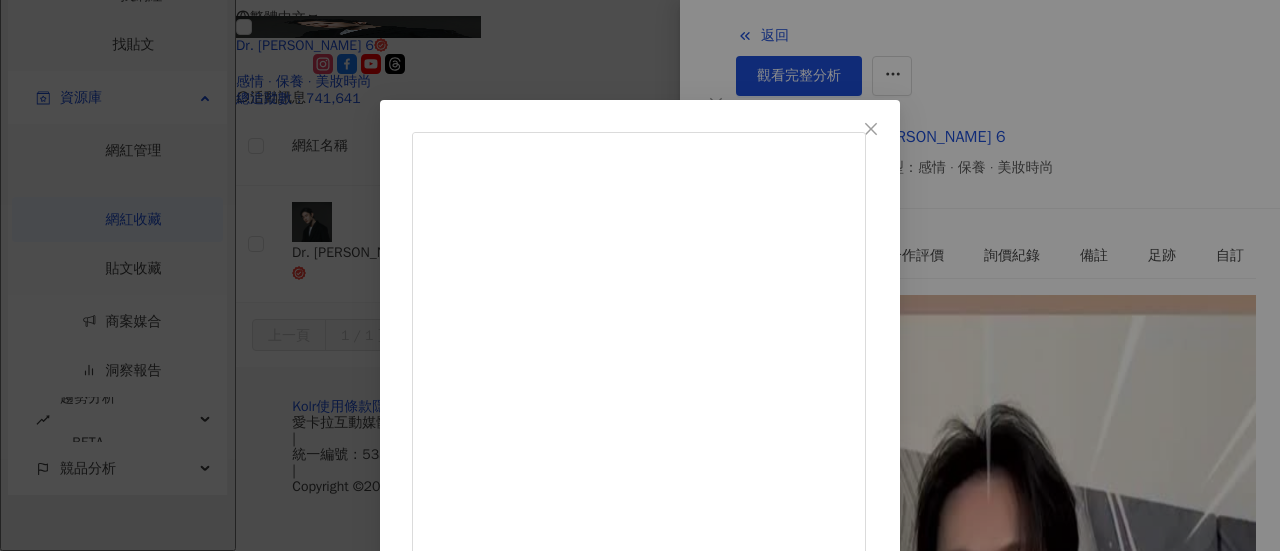 click at bounding box center [640, 1417] 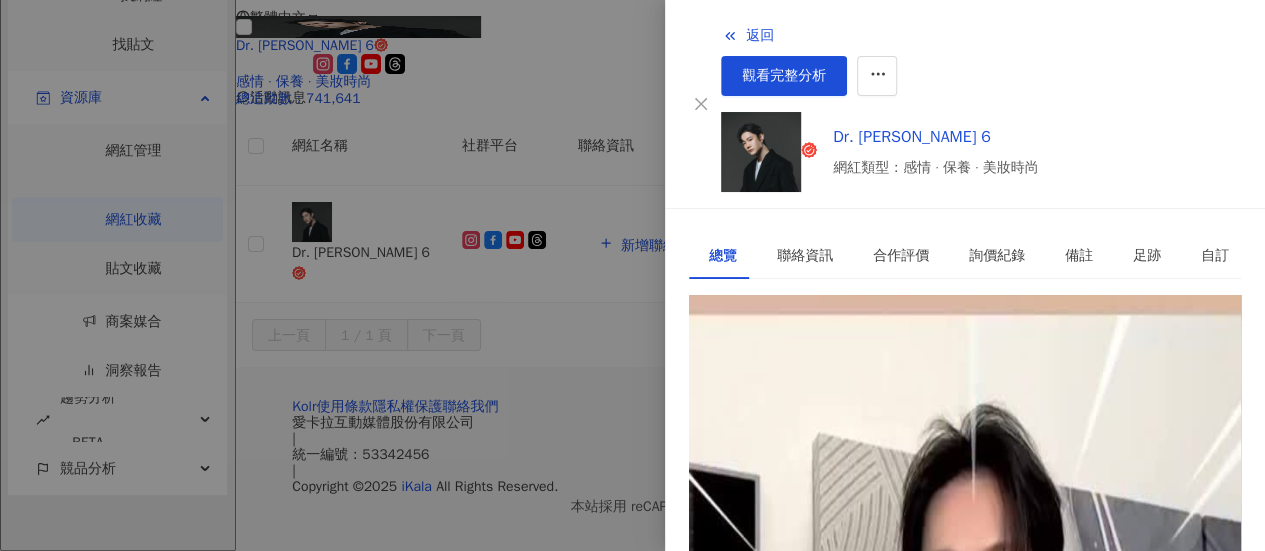 click at bounding box center [965, 735] 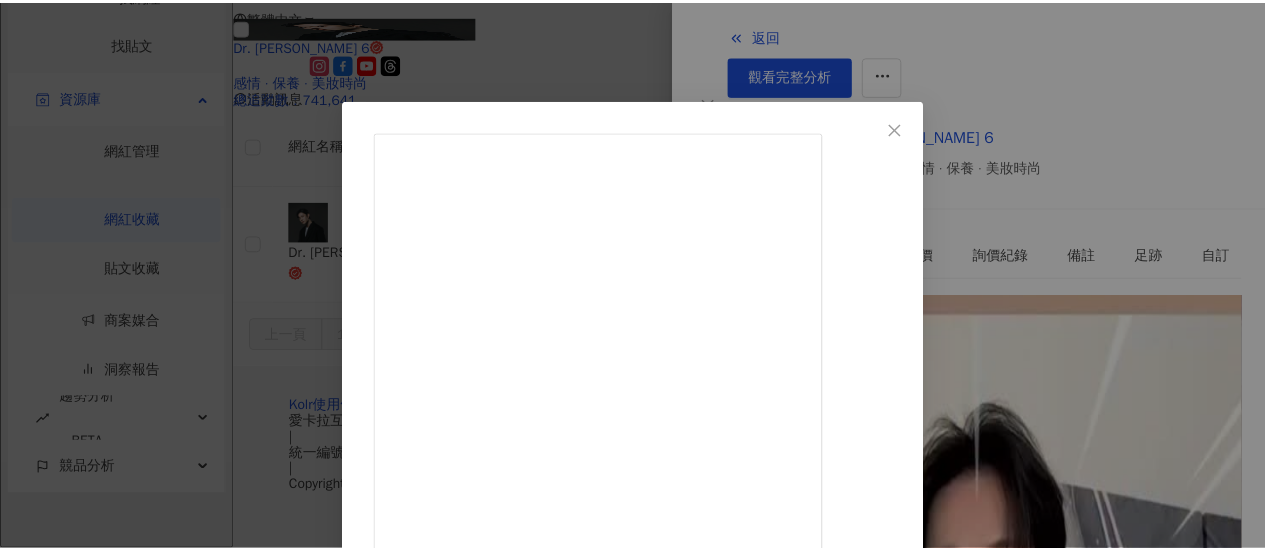 scroll, scrollTop: 200, scrollLeft: 0, axis: vertical 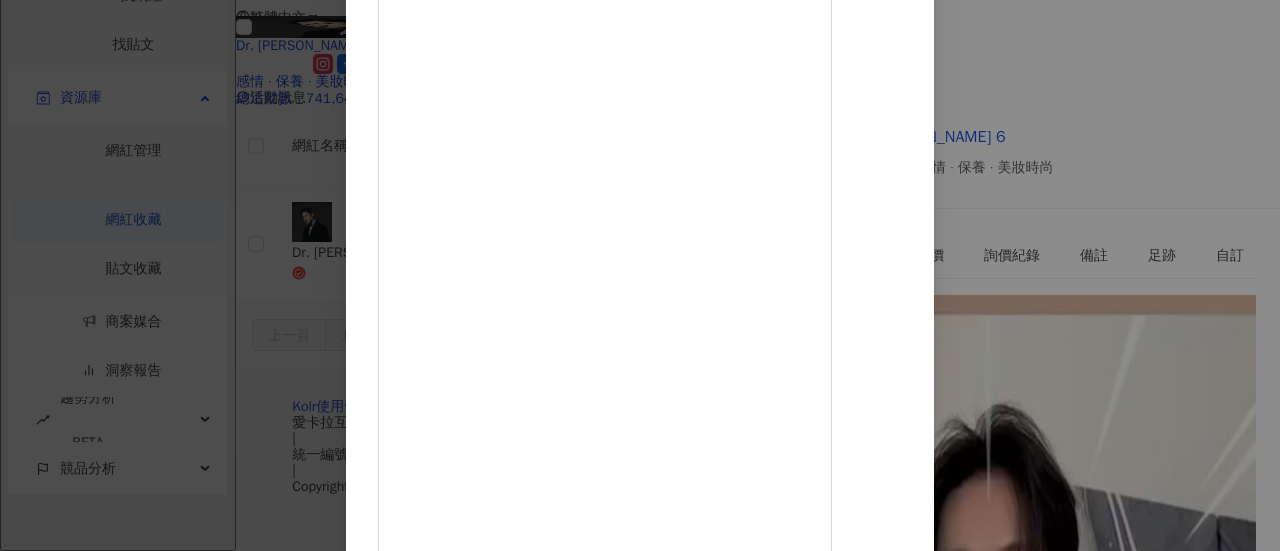 click on "Dr. Ivan 6 2025/6/27 笑容要好看
原來還要在乎「微笑曲線」
.
這個牙齦美型術我是為了後續牙齒貼片做
兩者搭配在一起才會有最好的效果
.
.
#博士貼片 #博士陶瓷貼片 #博士美白貼片 #陶瓷貼片 #美白貼片 #鋯白貼片 #veneers
#牙齦美型術 #牙齦增高術 #牙齦整形 #水雷射 #水雷射牙齦增高術
#Prime鋯白貼片 #我在GSmile完美微笑 #內行人才知道的牙齒美學私藏診所 211 17 2.3萬 查看原始貼文" at bounding box center [640, 275] 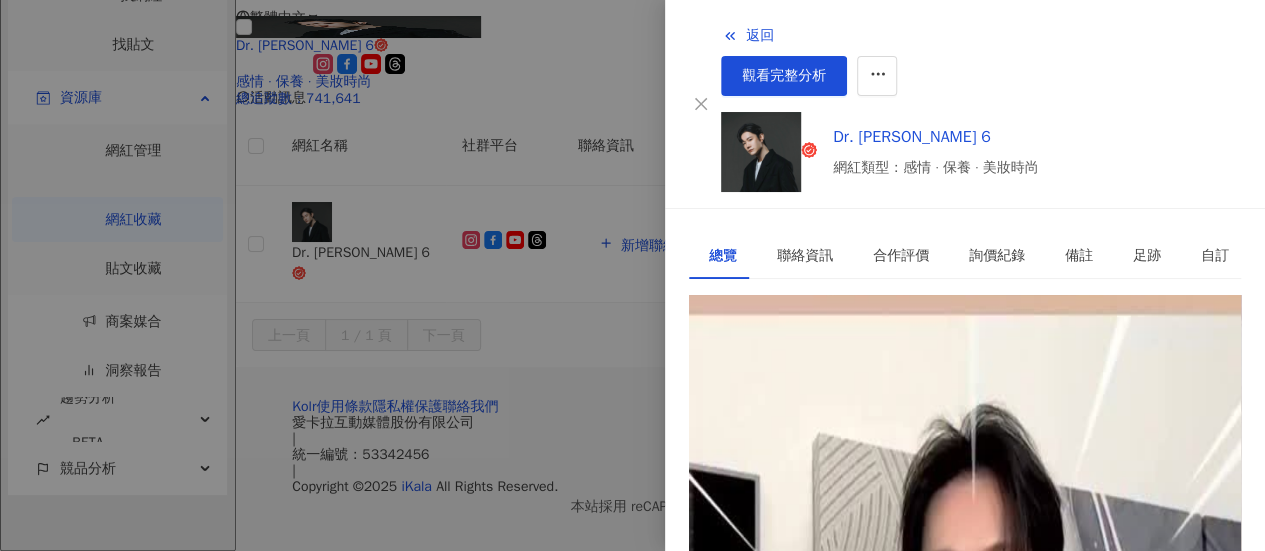 scroll, scrollTop: 0, scrollLeft: 0, axis: both 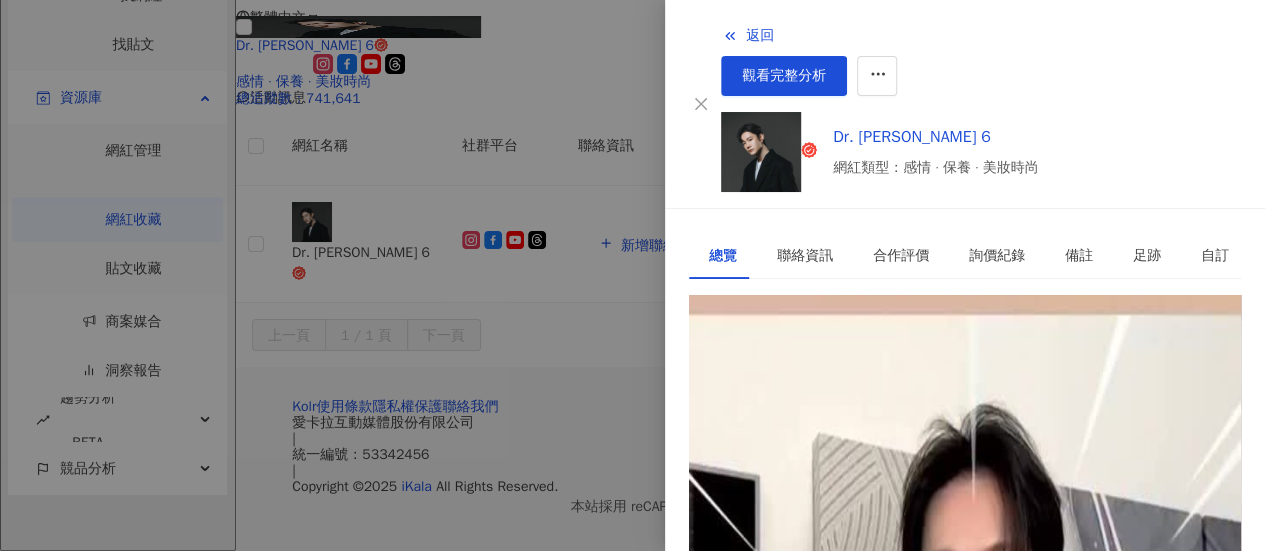 click on "6.6萬" at bounding box center (714, 340) 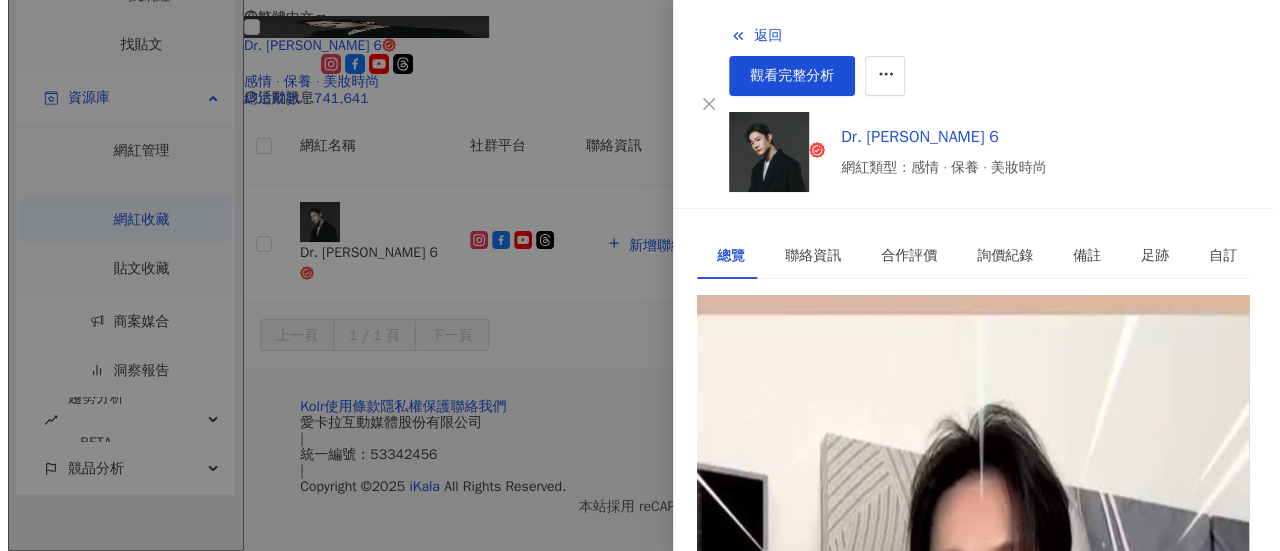 scroll, scrollTop: 597, scrollLeft: 0, axis: vertical 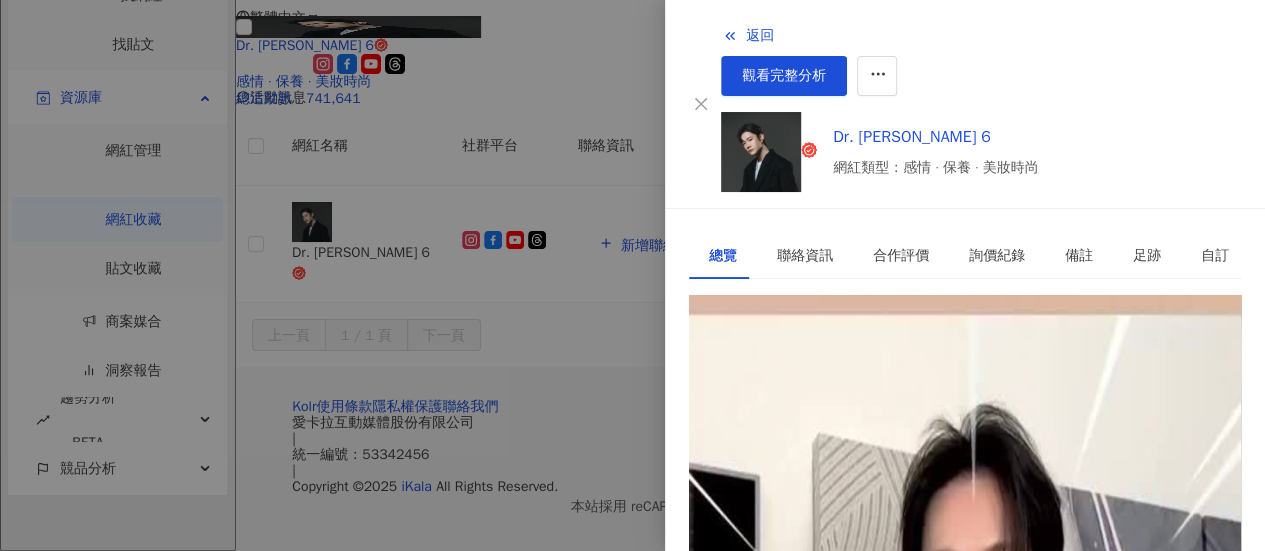 click at bounding box center [965, 735] 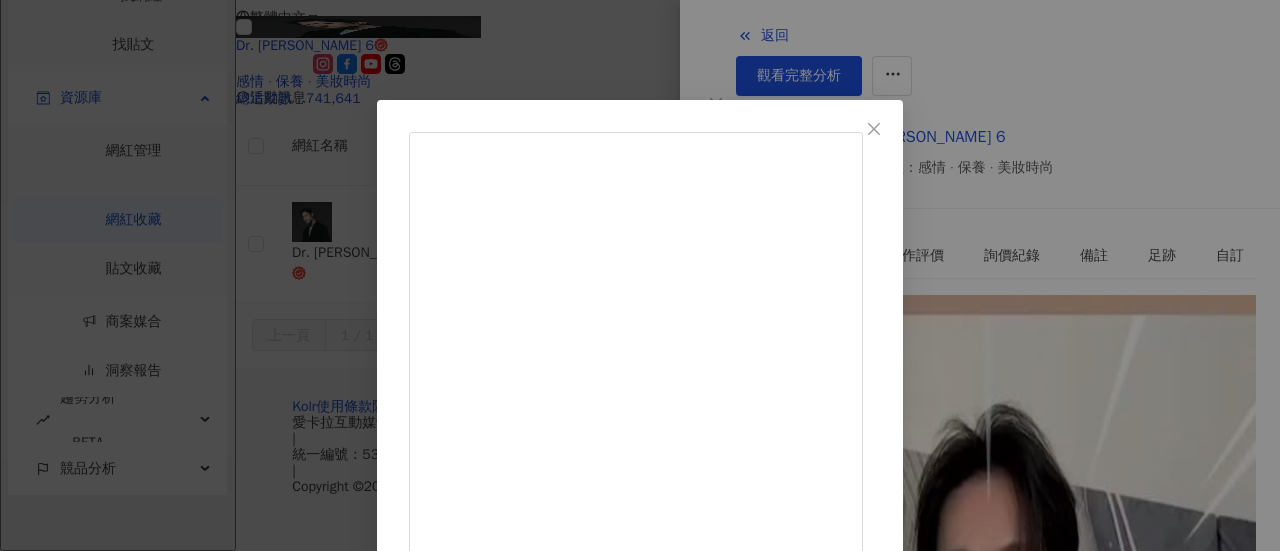 drag, startPoint x: 856, startPoint y: 157, endPoint x: 875, endPoint y: 227, distance: 72.53275 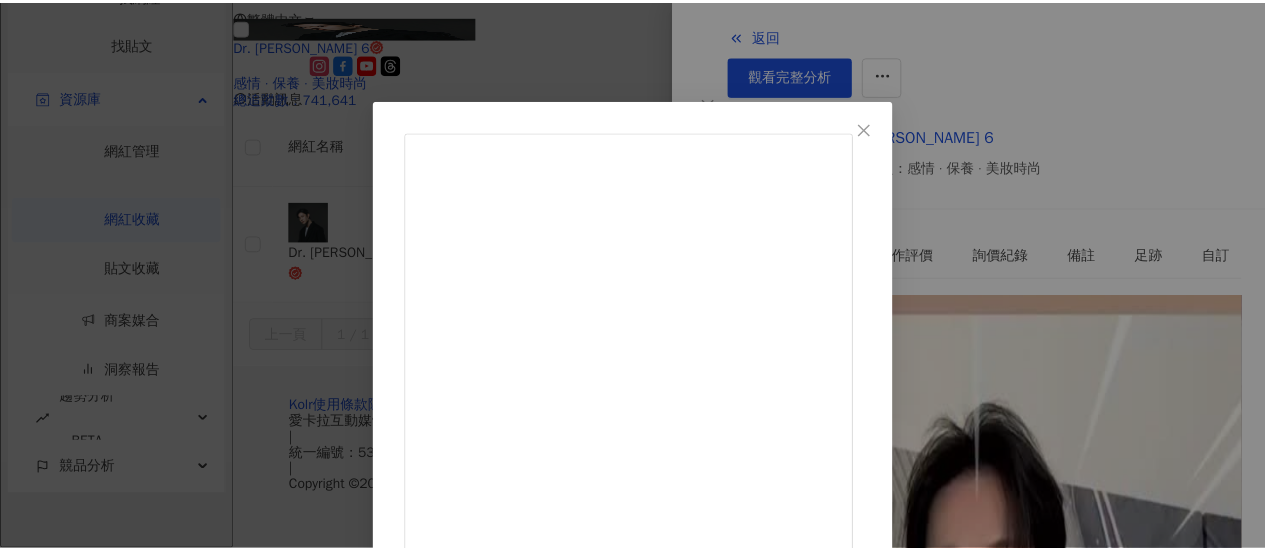 scroll, scrollTop: 200, scrollLeft: 0, axis: vertical 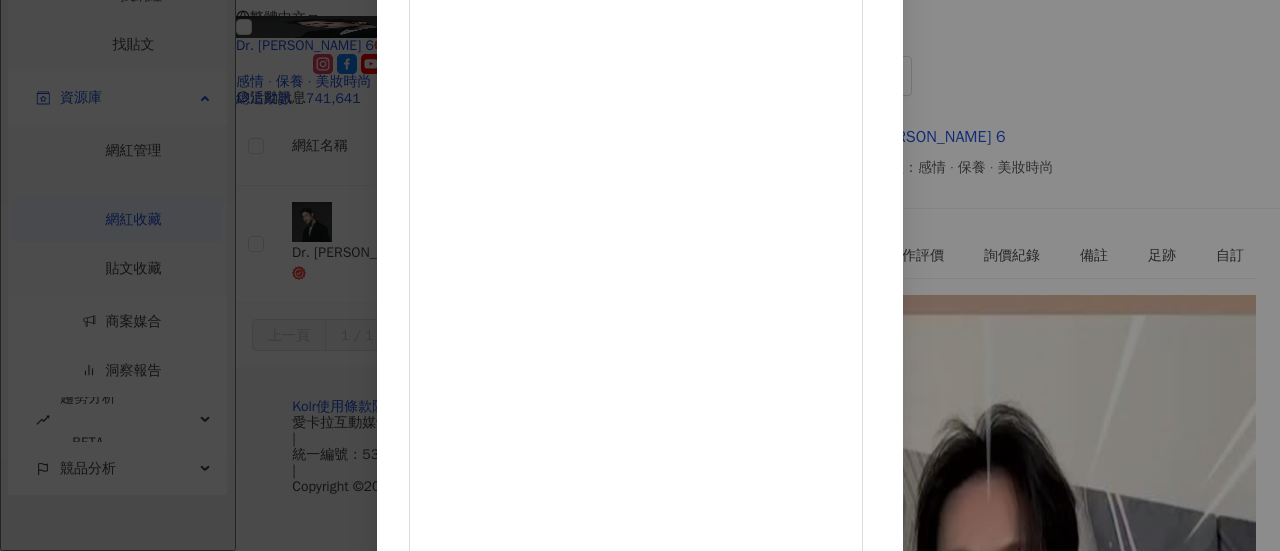 click on "Dr. Ivan 6 2025/6/20 2025年我最驕傲的聯名代表作
薇佳「泌泌針」
.
如果說這些年來我對保養品的苛求是一場場精密實驗
那麼泌泌針，就是我最嘔心瀝血、最值得驕傲的結晶
.
這次聯名，不只是掛名
而是從配方設計、活性穩定性、吸收途徑、肌膚適應性到每一滴質地的觸感
我都親手親臉把關！
這支泌泌針，不只是精華乳
是我對完美肌膚的極致追求
「收毛孔、撫紋、緊緻、發光」
這一次，全部做到！
.
為了那些曾經跟我一樣
對肌膚老化問題焦慮不安、苦苦尋找改變的人
這瓶泌泌針，將回應你最真實的期待
.
2025。6/26(四)-7/5(六)
將在FB社團一年一度的開團！ 577 50 3.1萬 查看原始貼文" at bounding box center [640, 275] 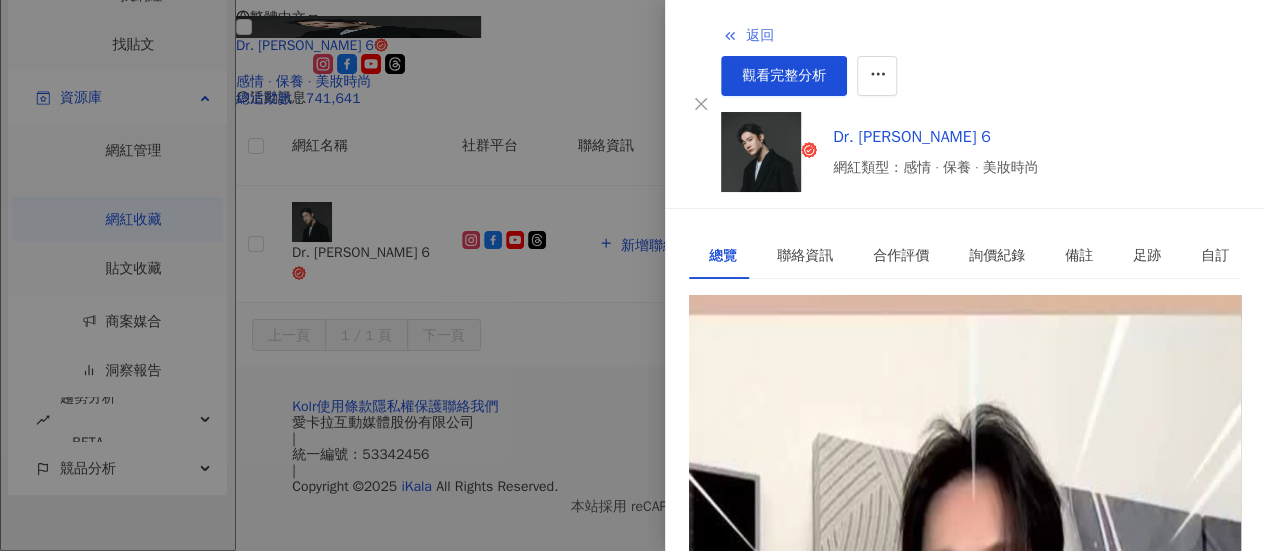 click on "返回" at bounding box center [748, 36] 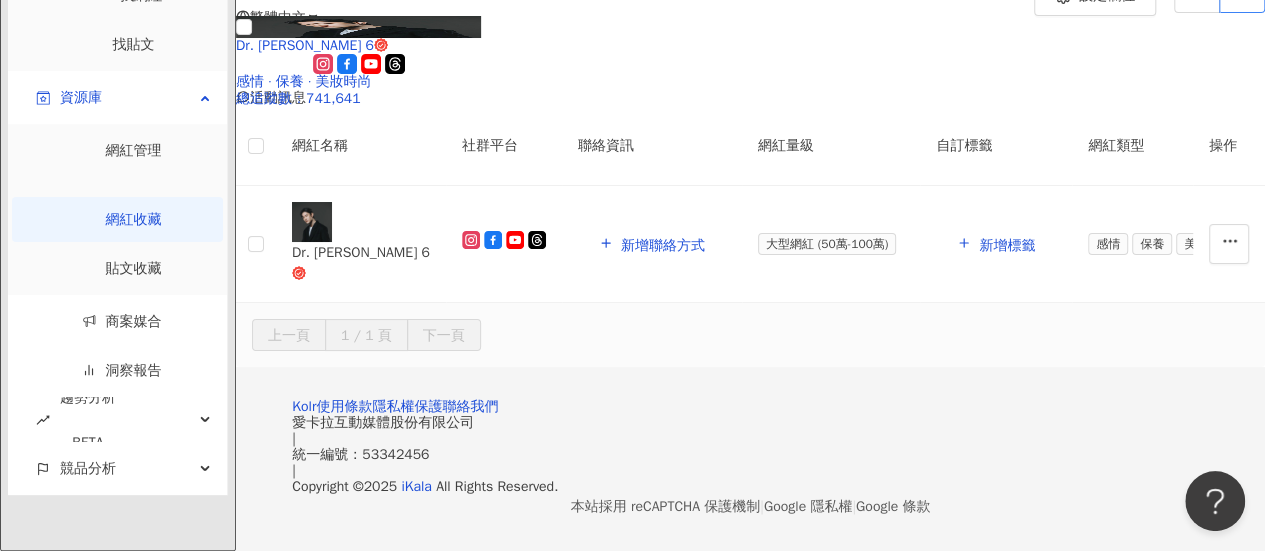 scroll, scrollTop: 32, scrollLeft: 0, axis: vertical 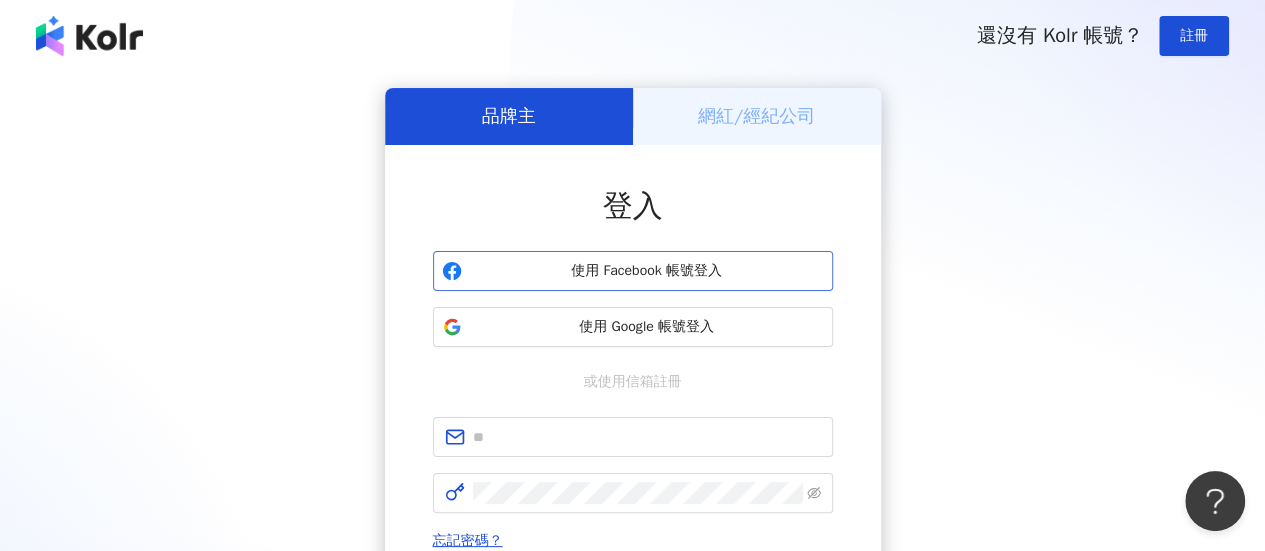 click on "使用 Facebook 帳號登入" at bounding box center (633, 271) 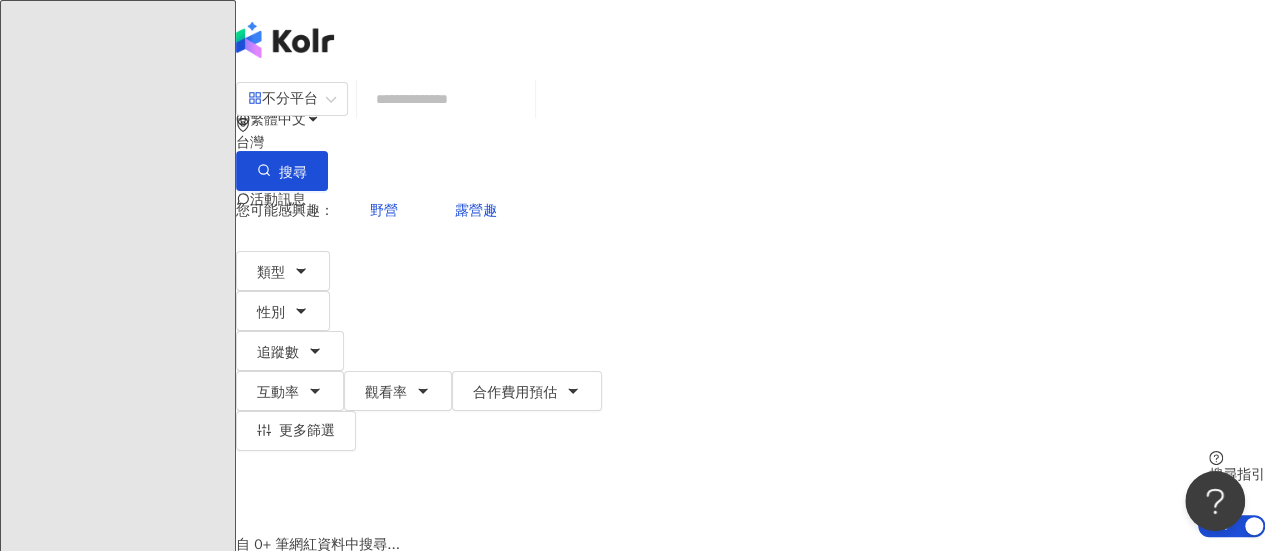 click on "資源庫" at bounding box center [81, 1469] 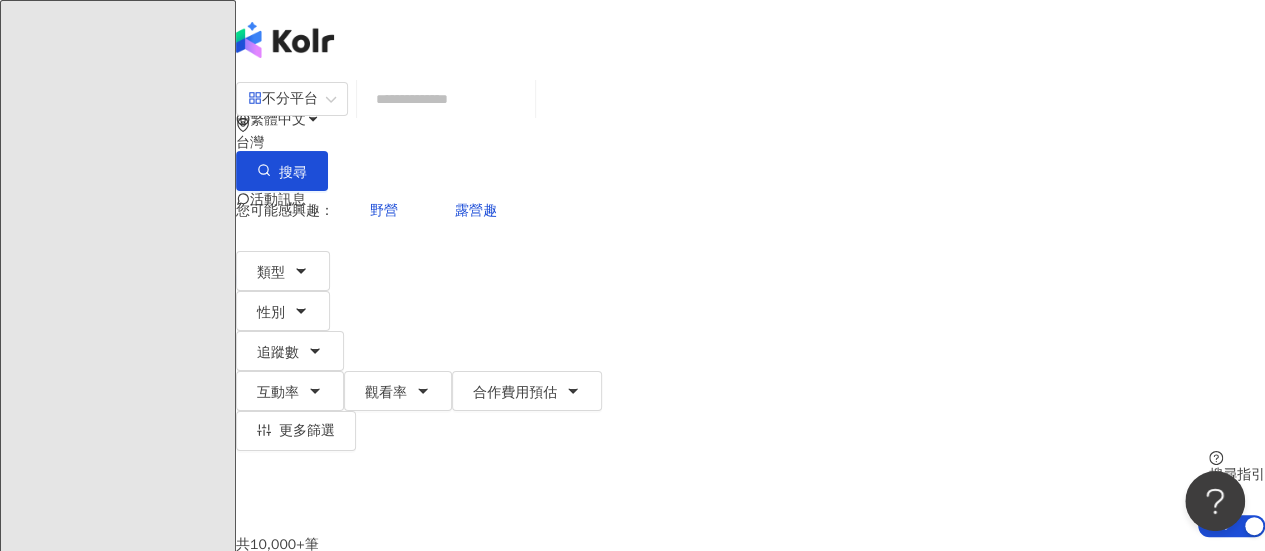click on "網紅管理" at bounding box center (134, 3620) 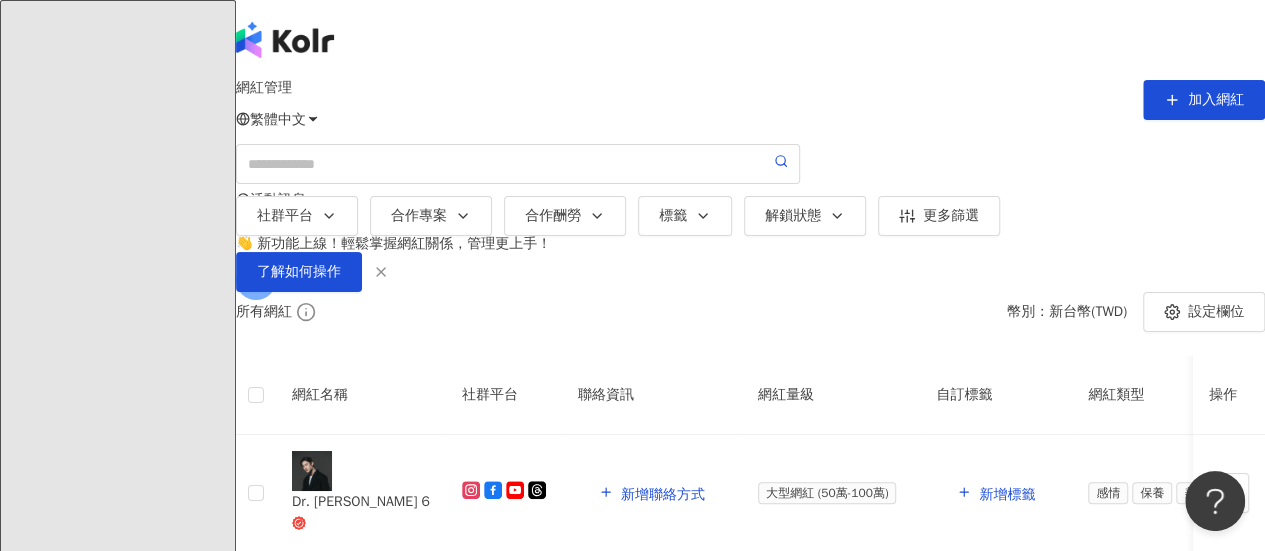 click on "網紅收藏" at bounding box center (134, 939) 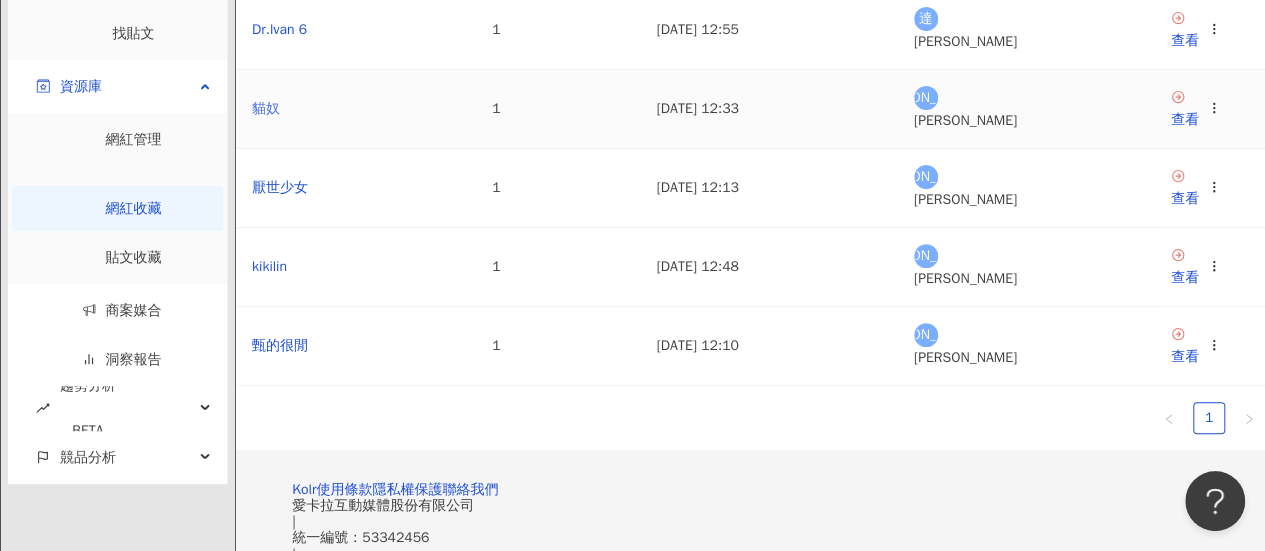 scroll, scrollTop: 400, scrollLeft: 0, axis: vertical 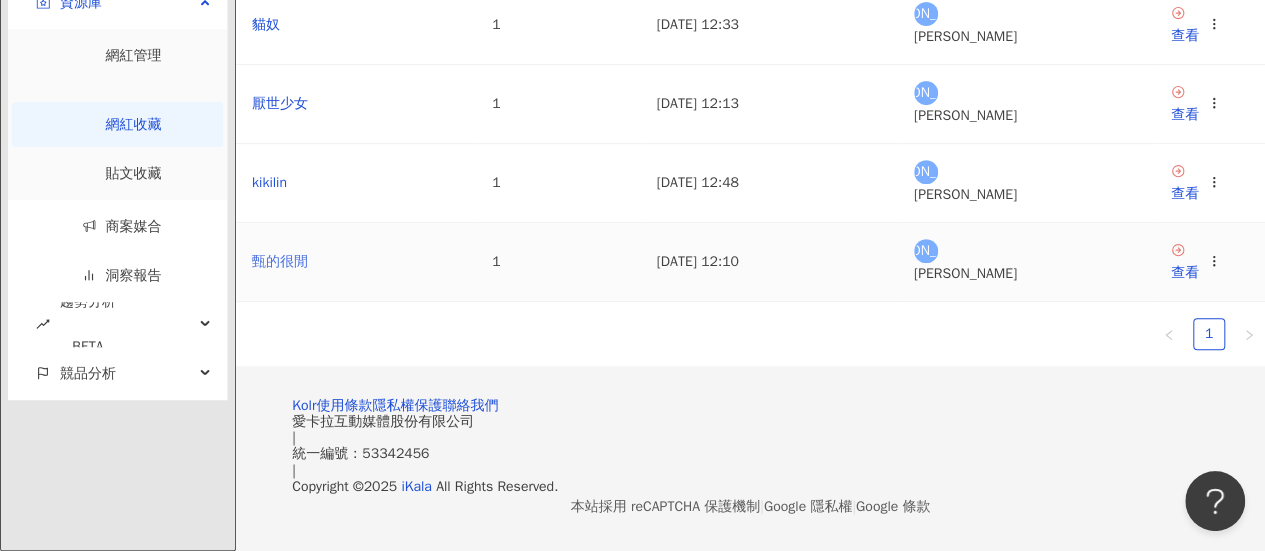 click on "甄的很閒" at bounding box center (280, 261) 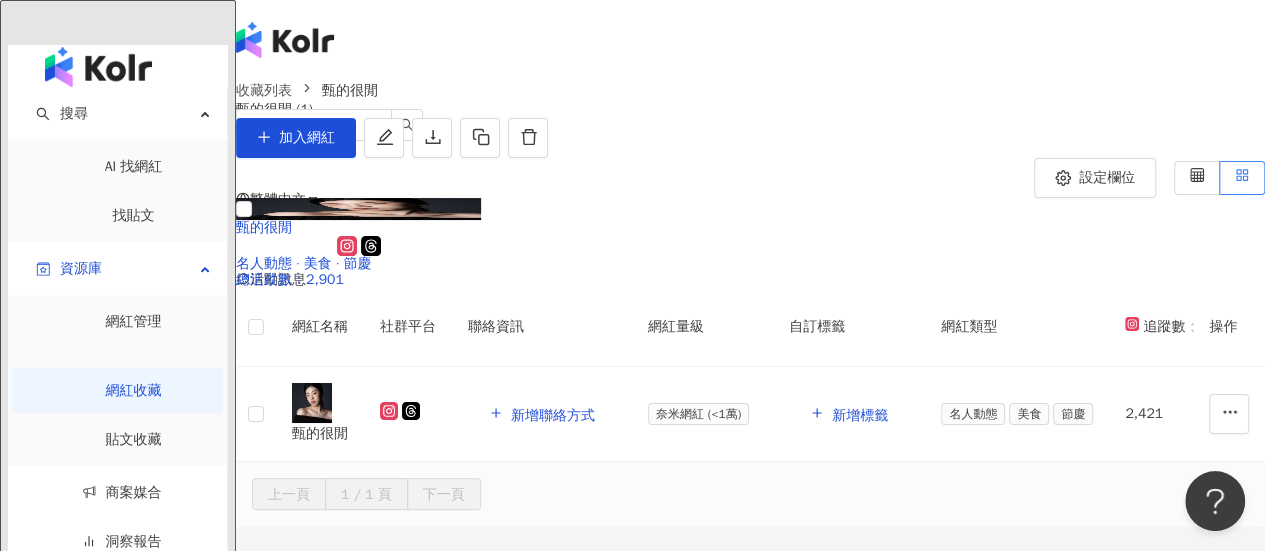 scroll, scrollTop: 0, scrollLeft: 0, axis: both 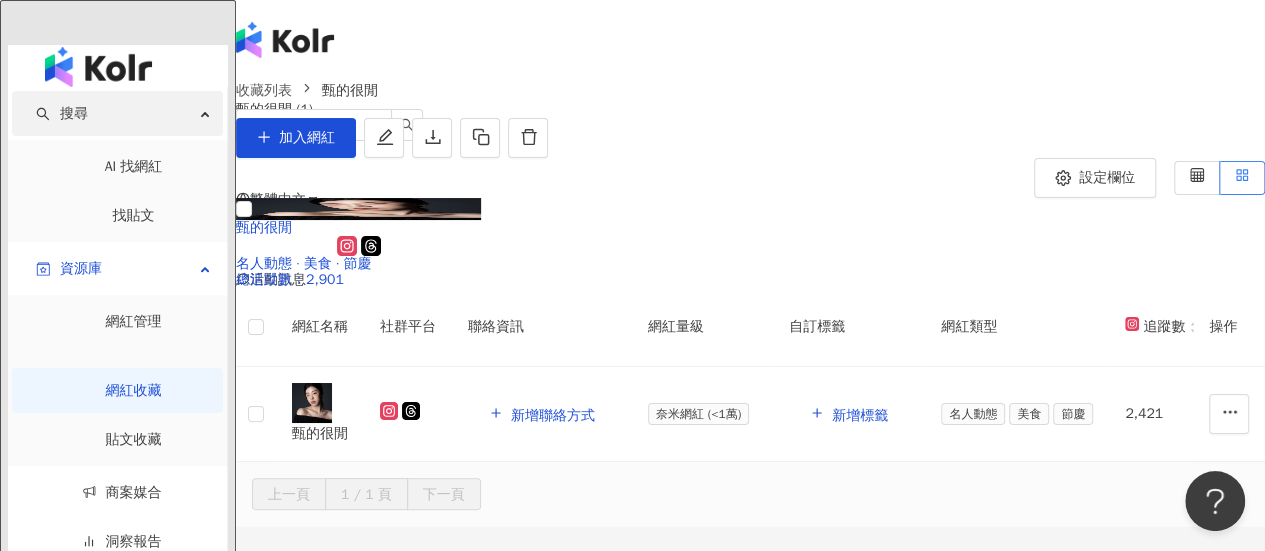 click on "搜尋" at bounding box center [117, 113] 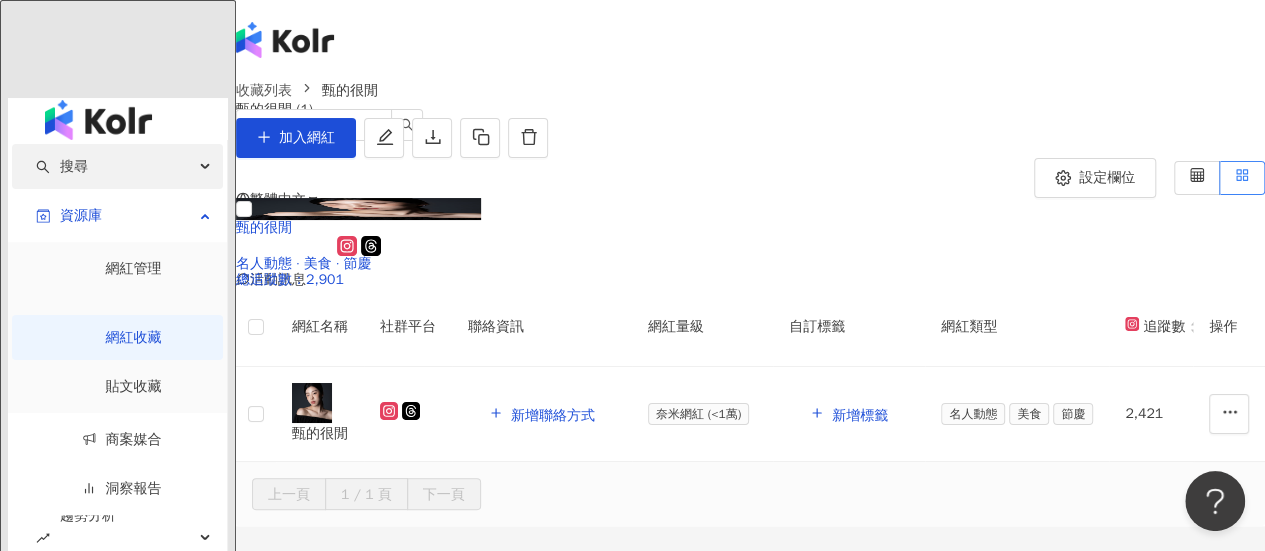 click on "搜尋" at bounding box center [117, 166] 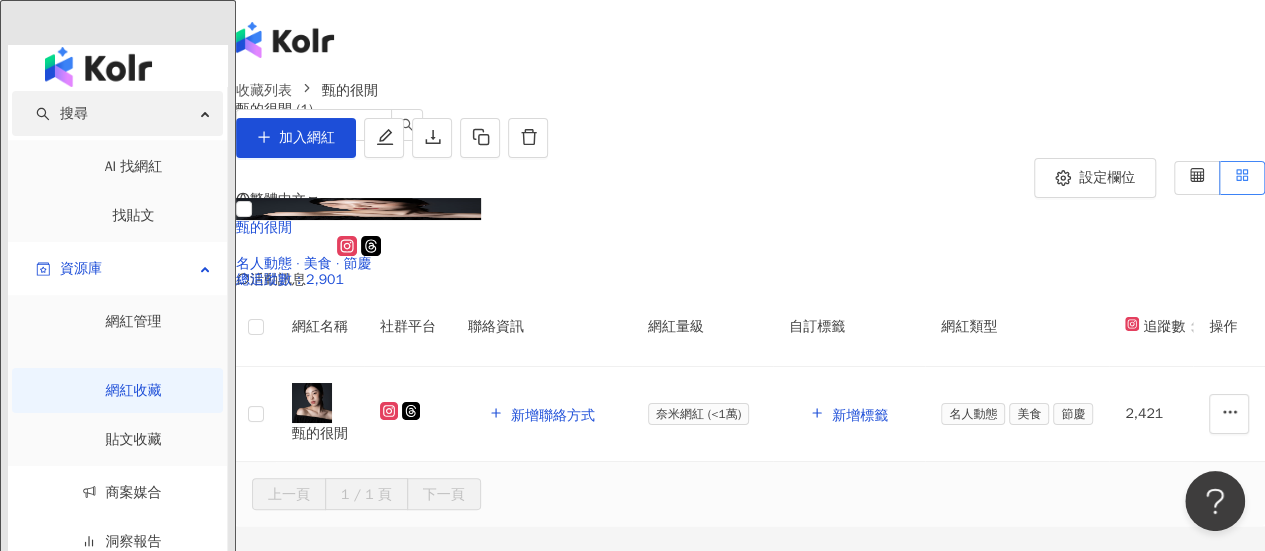 click on "搜尋" at bounding box center (117, 113) 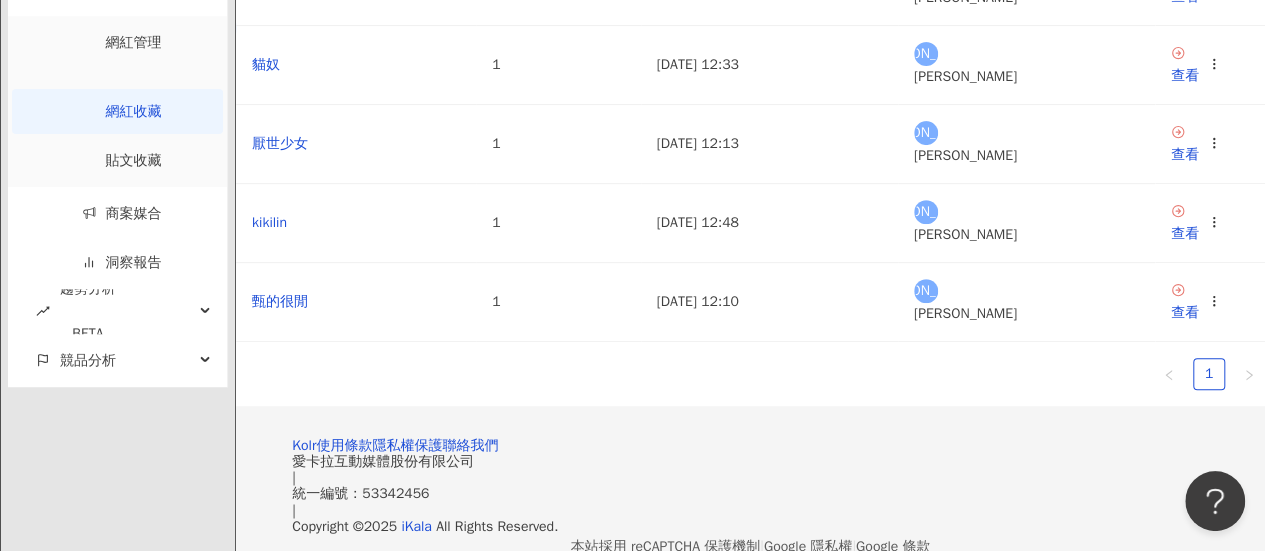 scroll, scrollTop: 0, scrollLeft: 0, axis: both 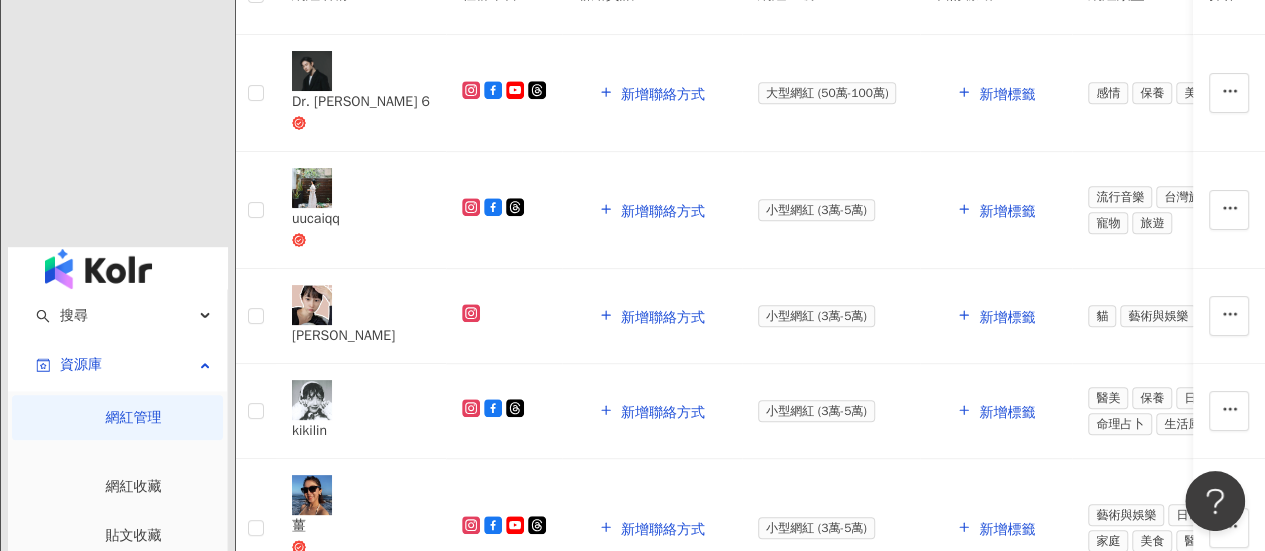 click on "繁體中文 活動訊息 達" at bounding box center (750, -240) 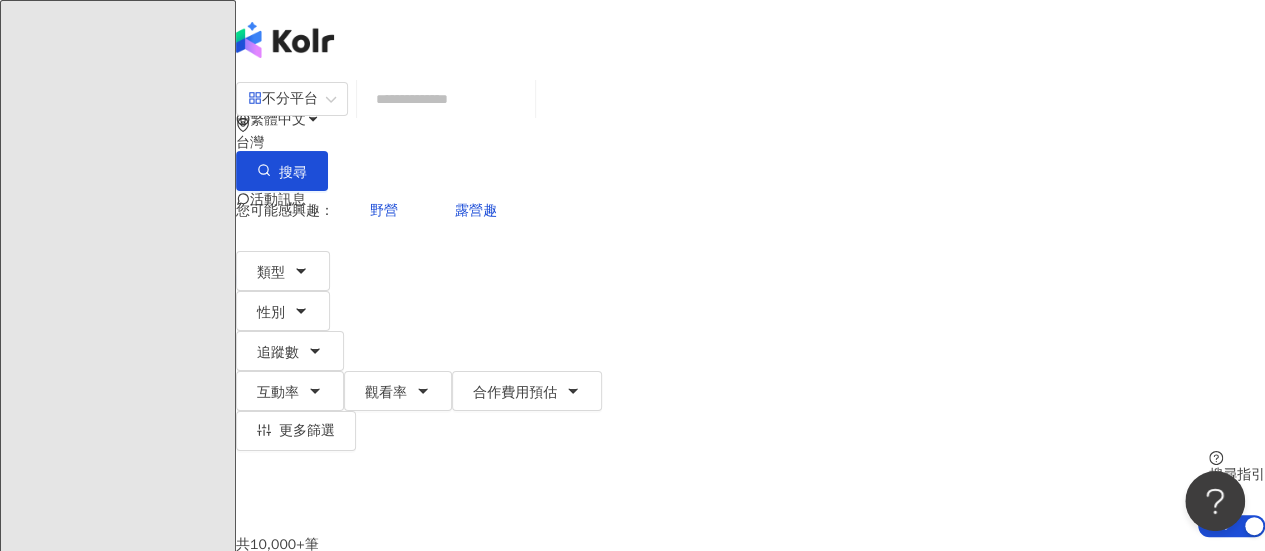 click on "網紅收藏" at bounding box center [134, 3636] 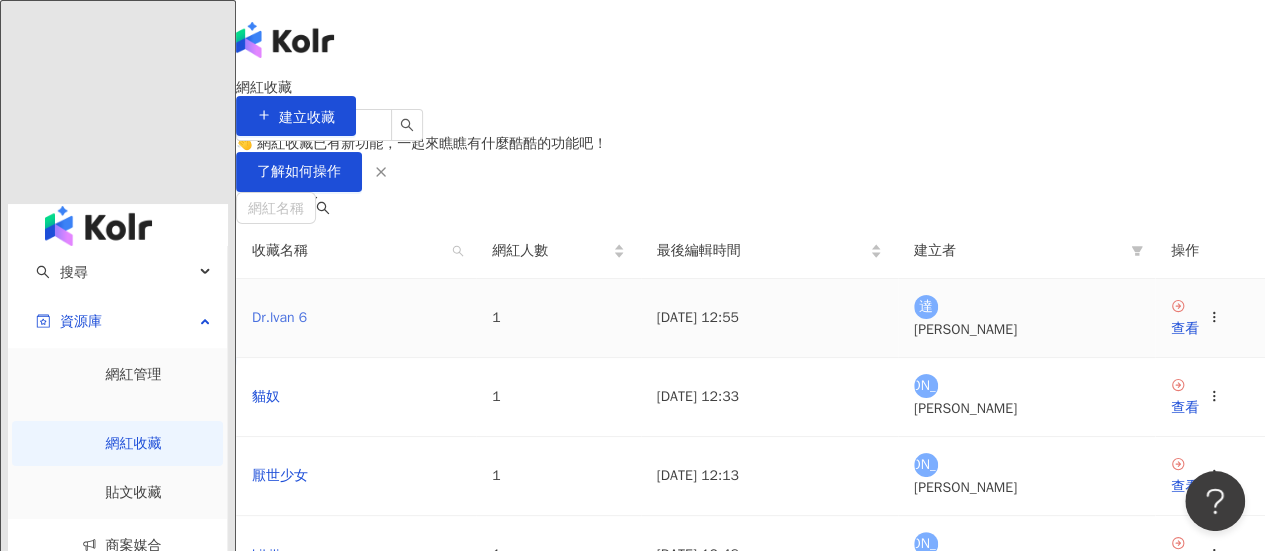 click on "Dr.lvan 6" at bounding box center [279, 317] 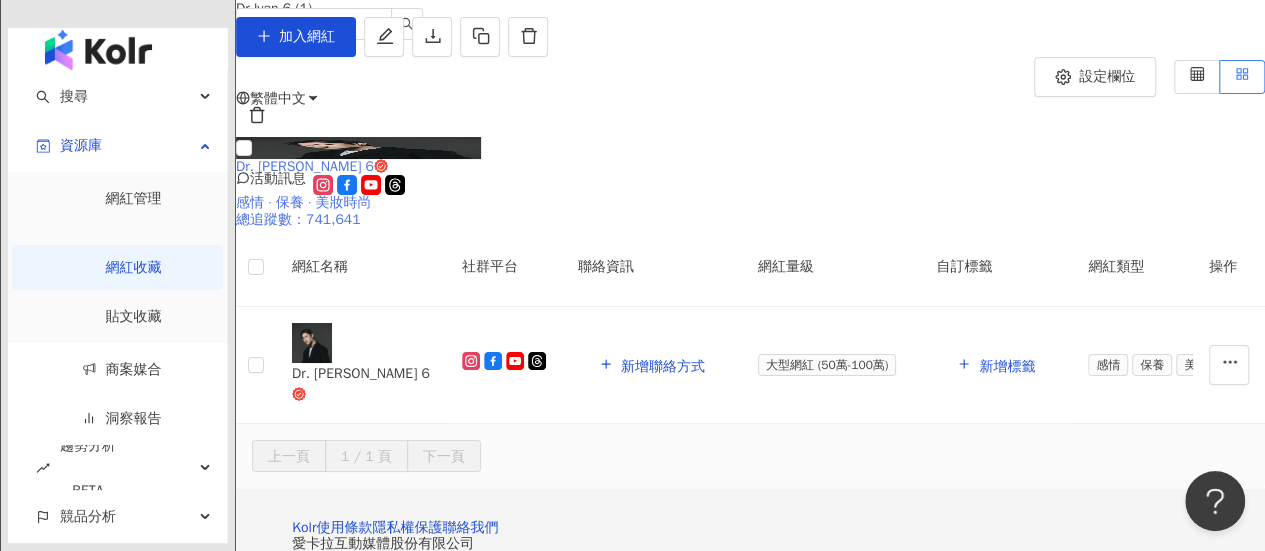 scroll, scrollTop: 200, scrollLeft: 0, axis: vertical 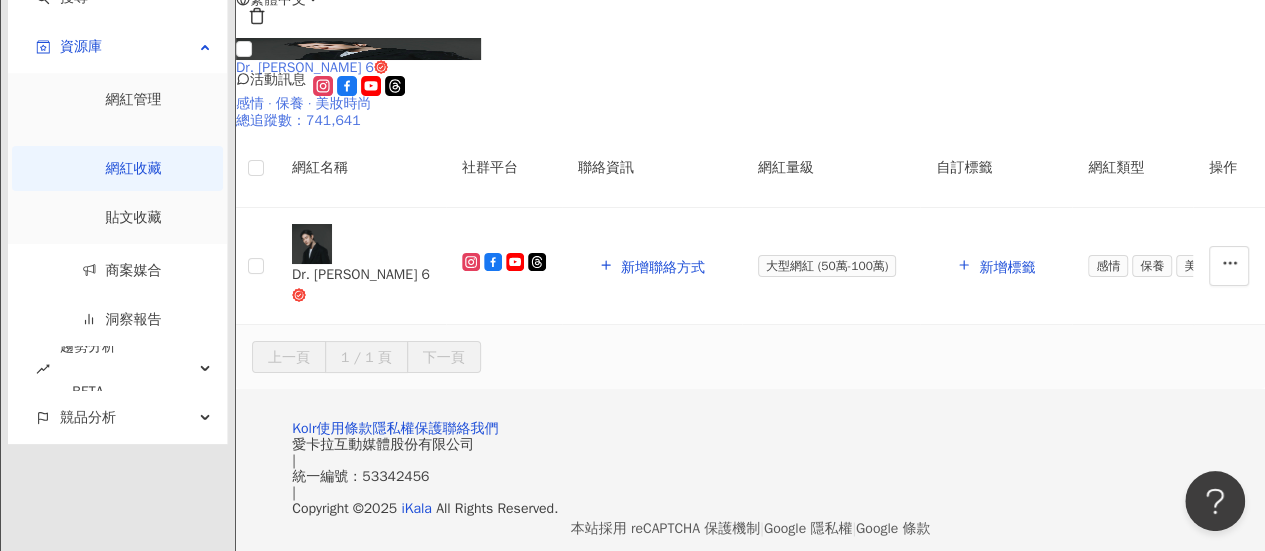 click at bounding box center [358, 49] 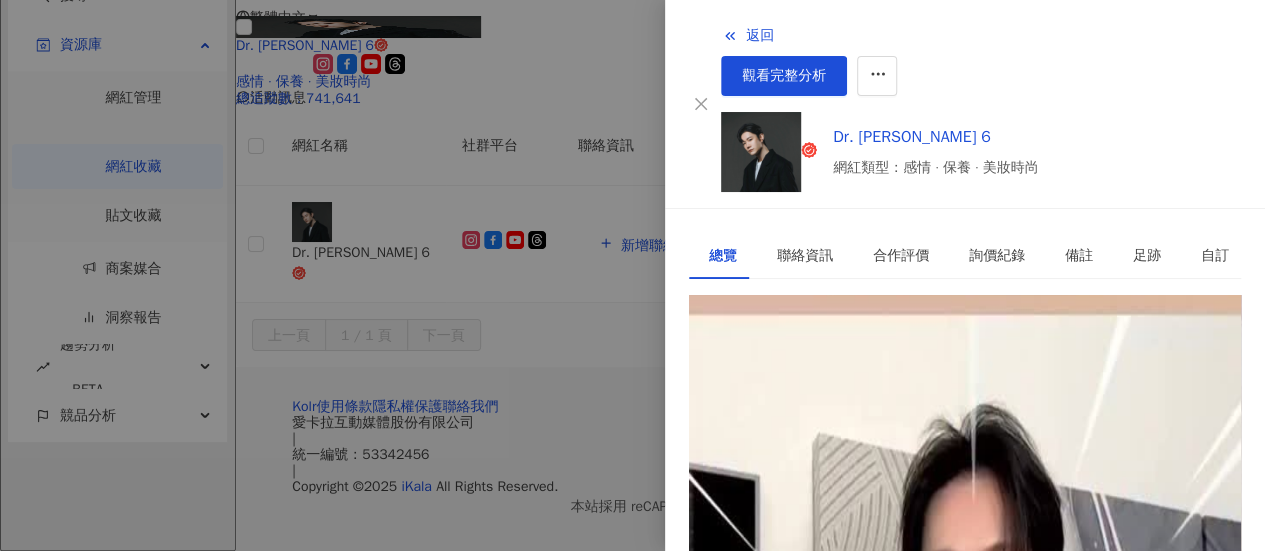 scroll, scrollTop: 0, scrollLeft: 0, axis: both 